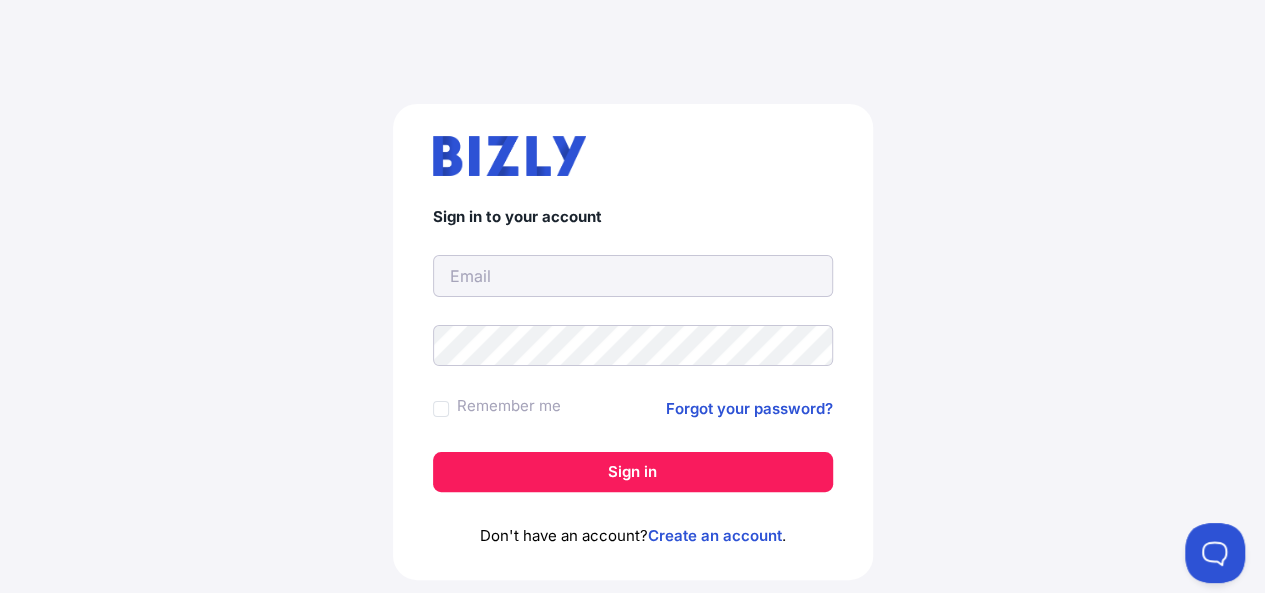 scroll, scrollTop: 0, scrollLeft: 0, axis: both 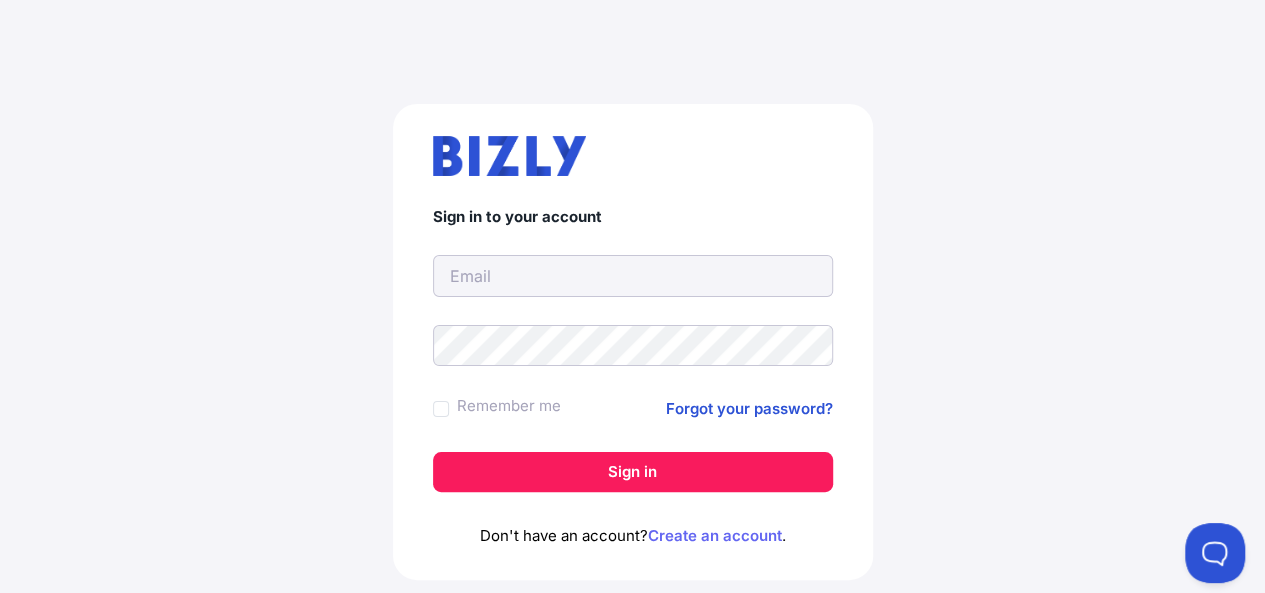 click on "Create an account" at bounding box center [715, 535] 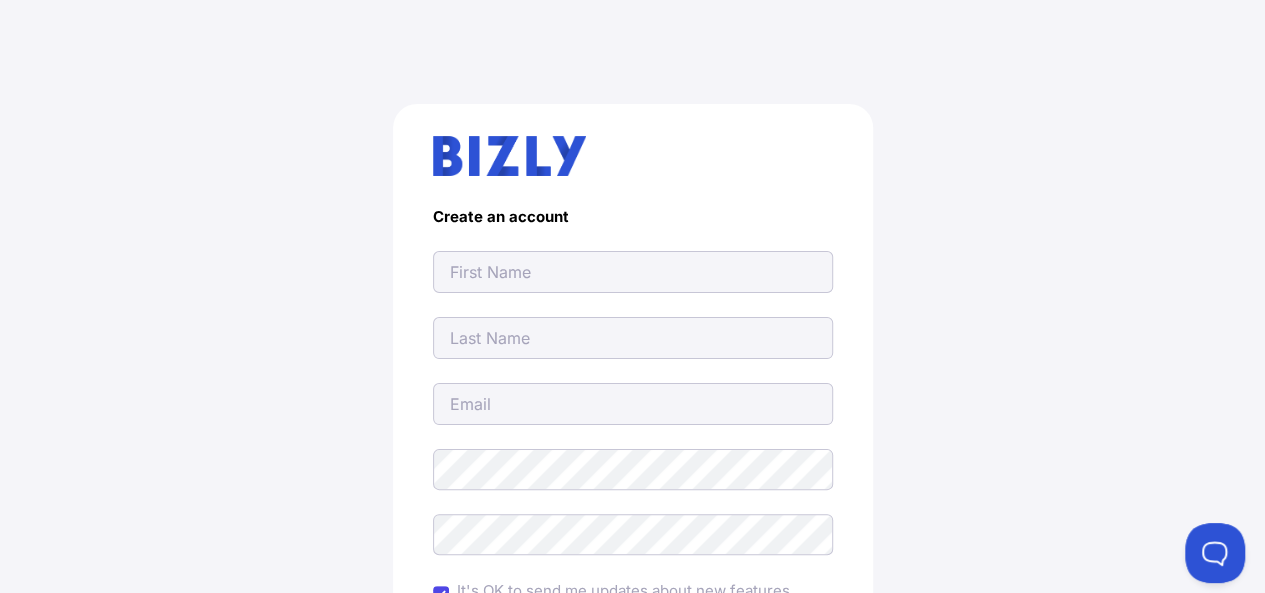scroll, scrollTop: 0, scrollLeft: 0, axis: both 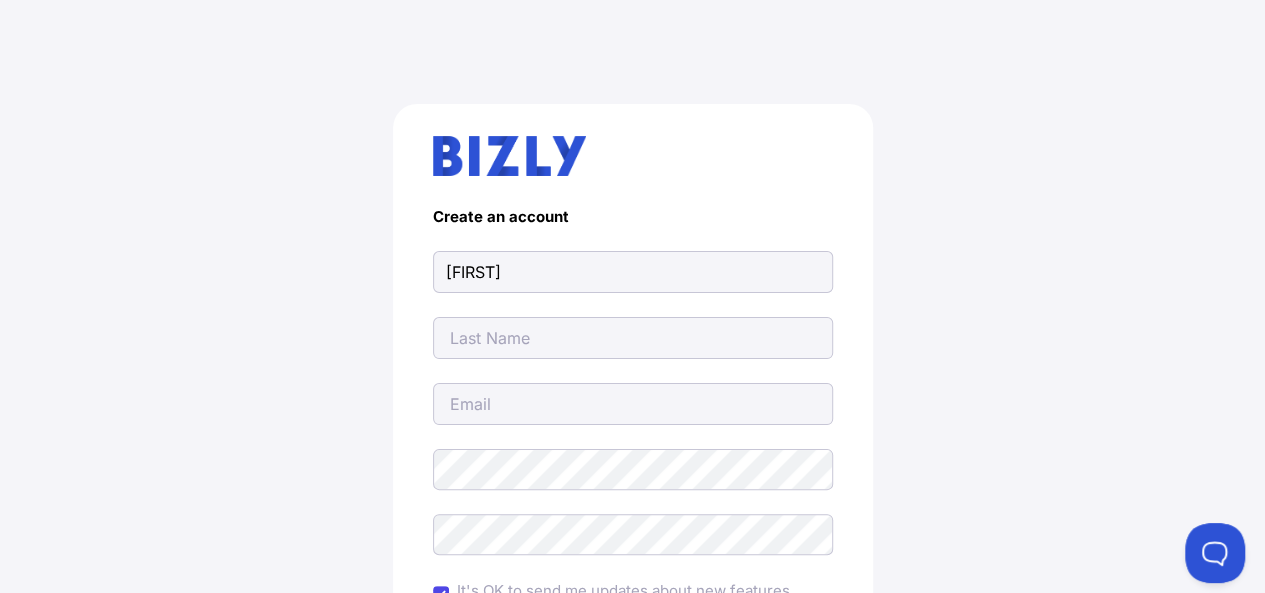 type on "[FIRST]" 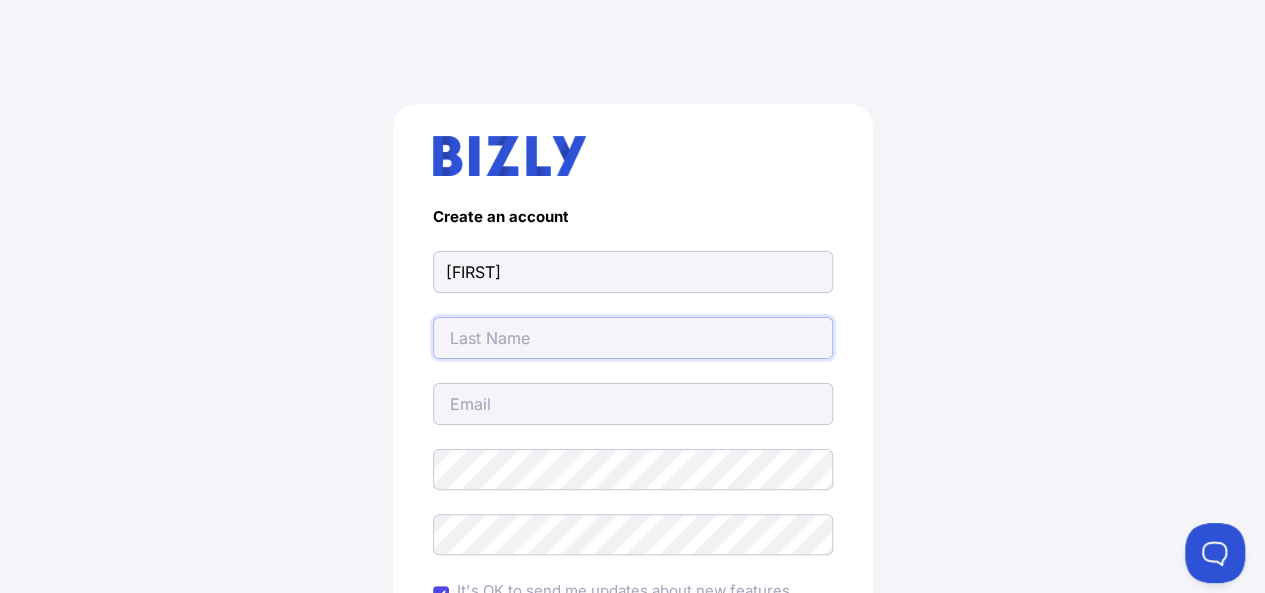 click at bounding box center (633, 338) 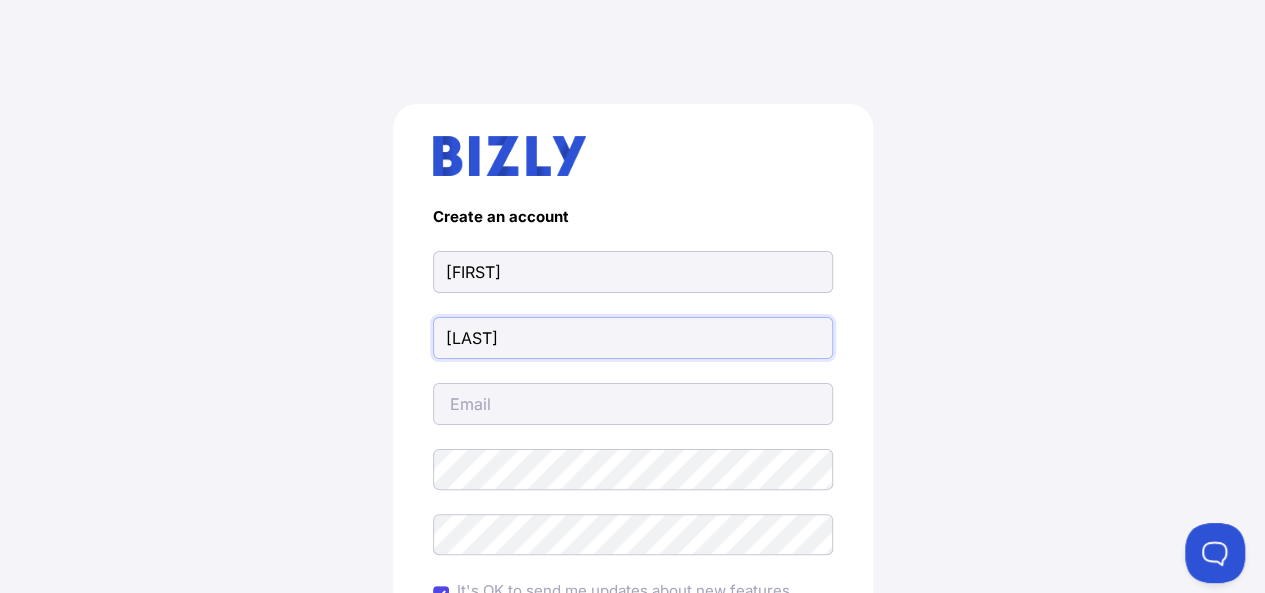 type on "[LAST]" 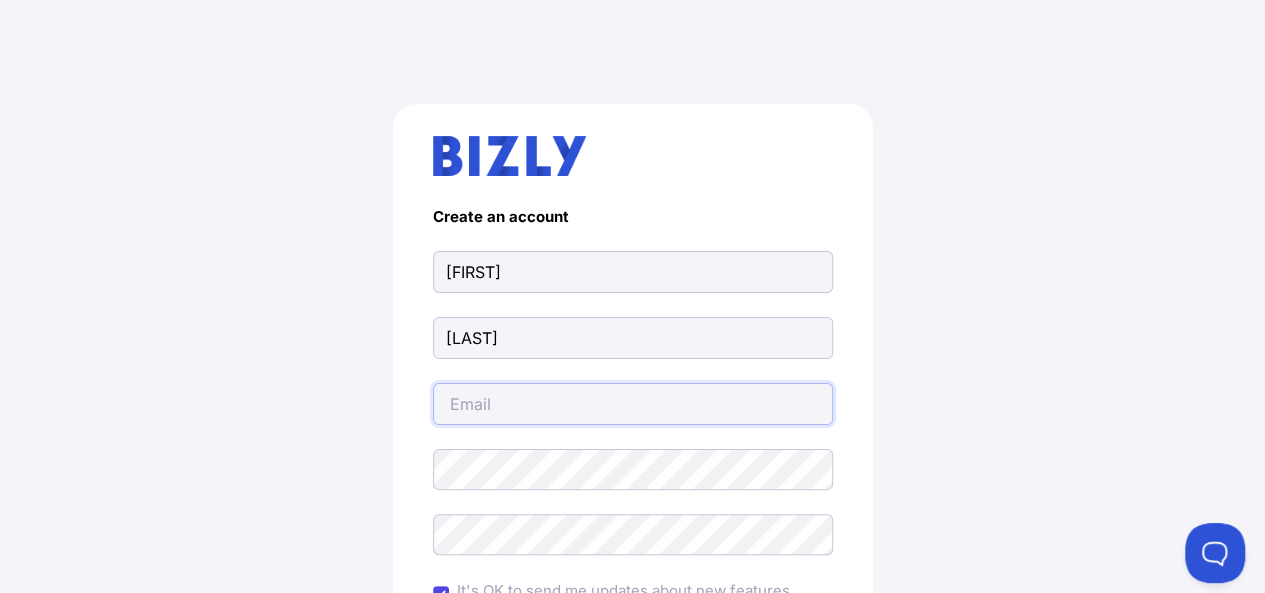 click at bounding box center (633, 404) 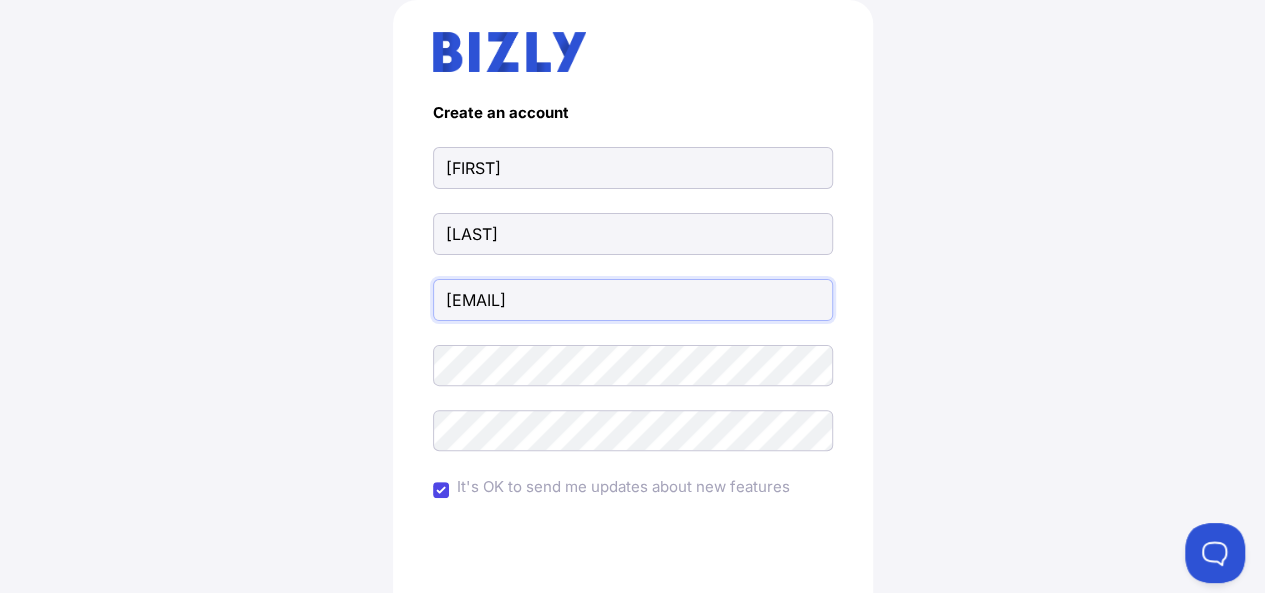 scroll, scrollTop: 110, scrollLeft: 0, axis: vertical 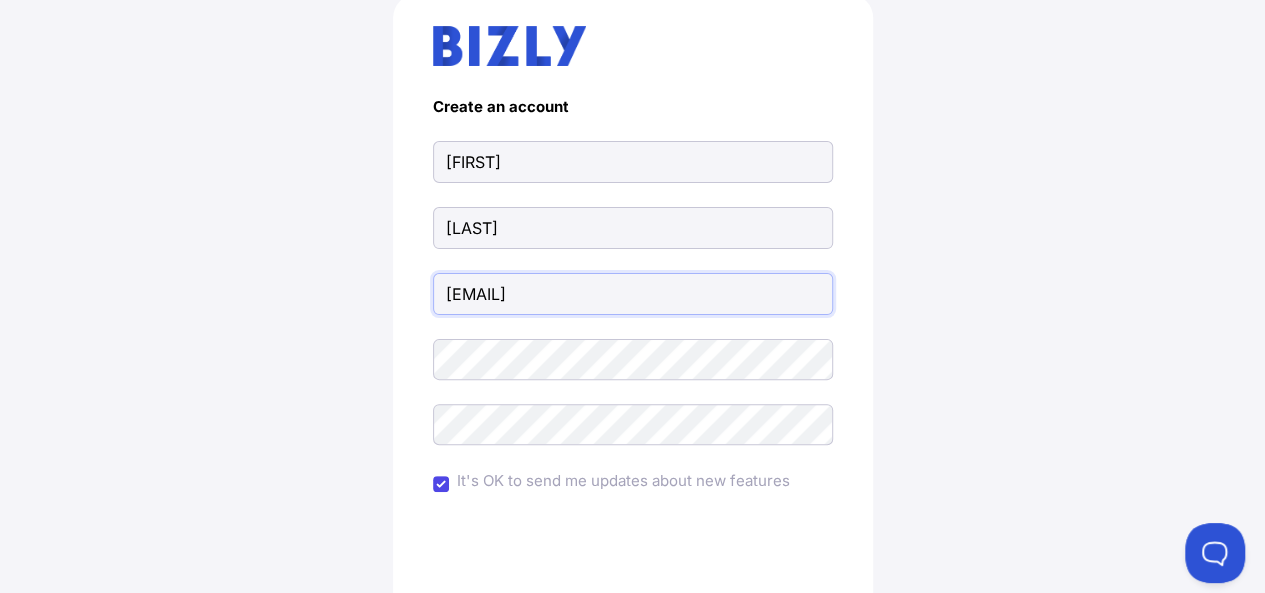 type on "[EMAIL]" 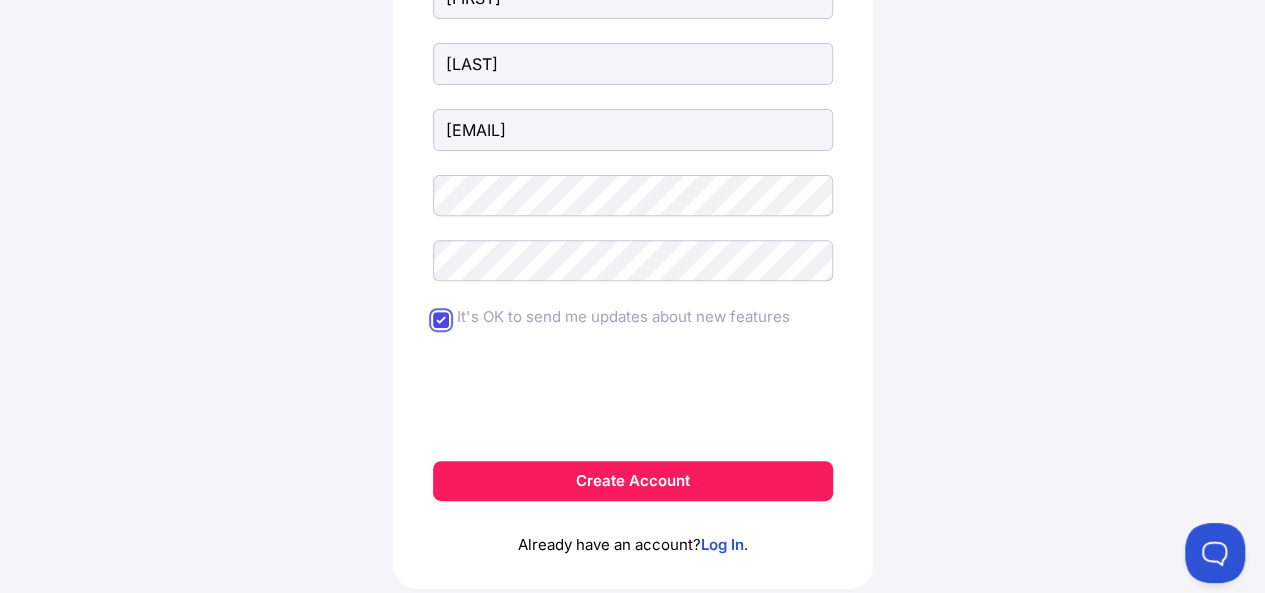 scroll, scrollTop: 275, scrollLeft: 0, axis: vertical 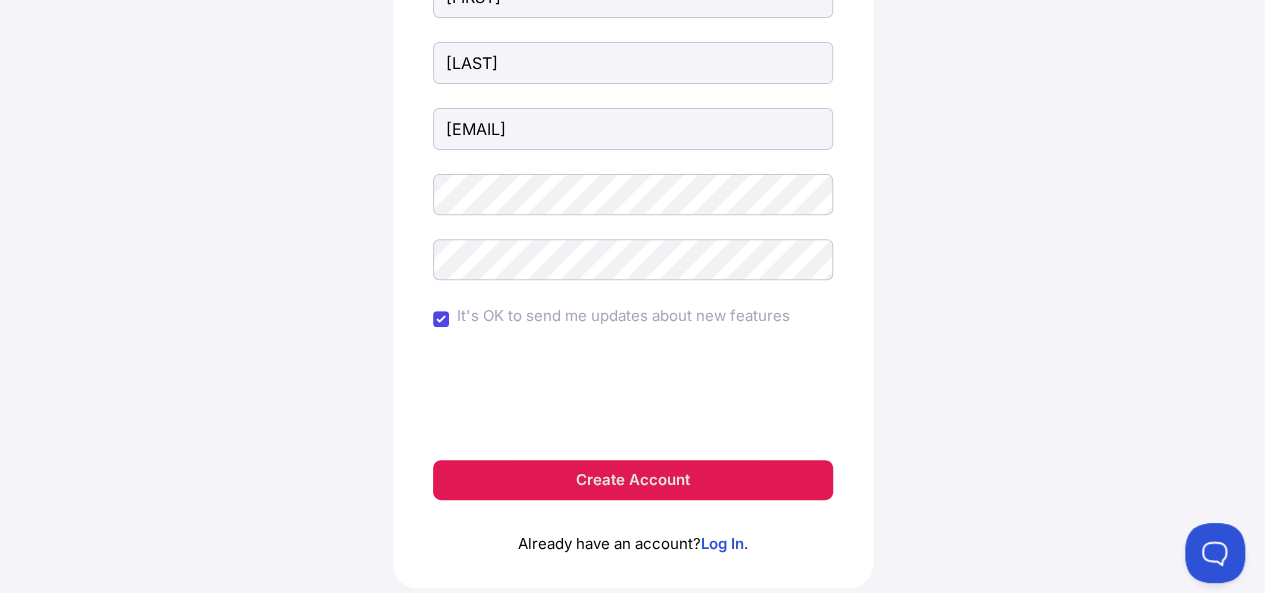 click on "Create Account" at bounding box center [633, 480] 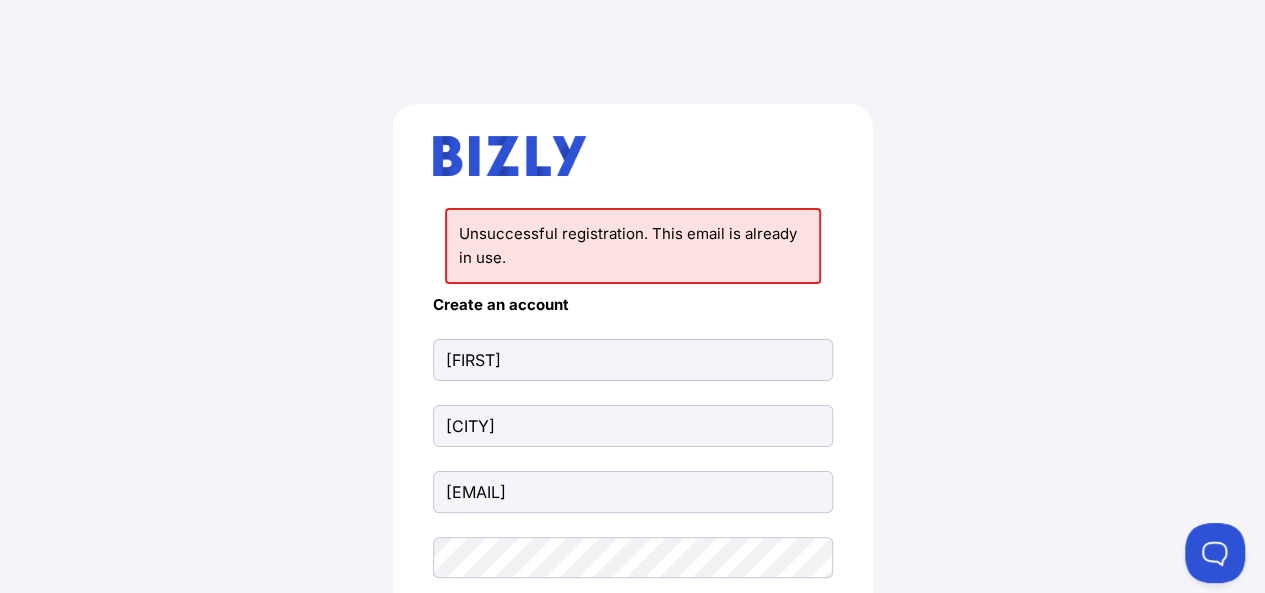 scroll, scrollTop: 0, scrollLeft: 0, axis: both 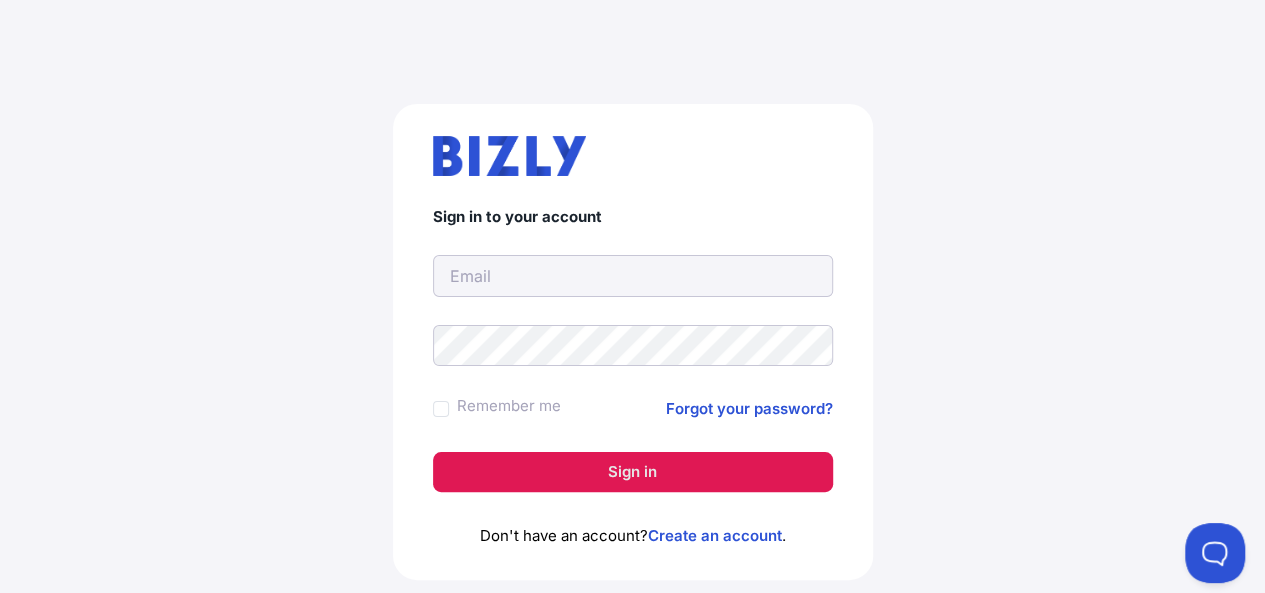 type on "[EMAIL]" 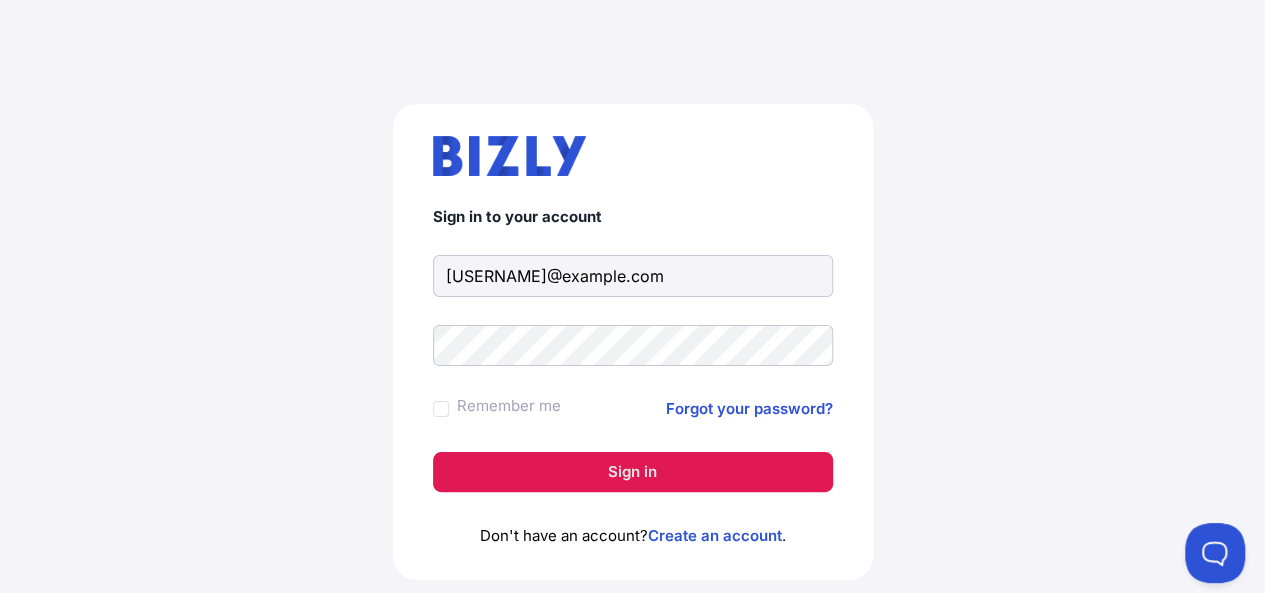 click on "Sign in" at bounding box center (633, 472) 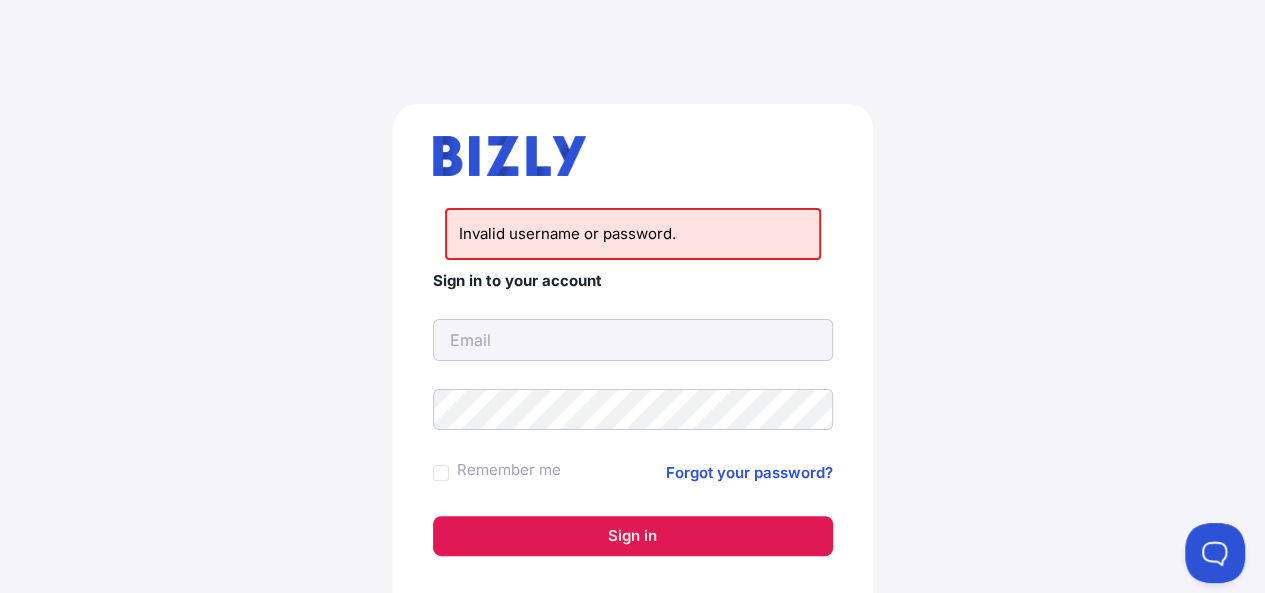 scroll, scrollTop: 0, scrollLeft: 0, axis: both 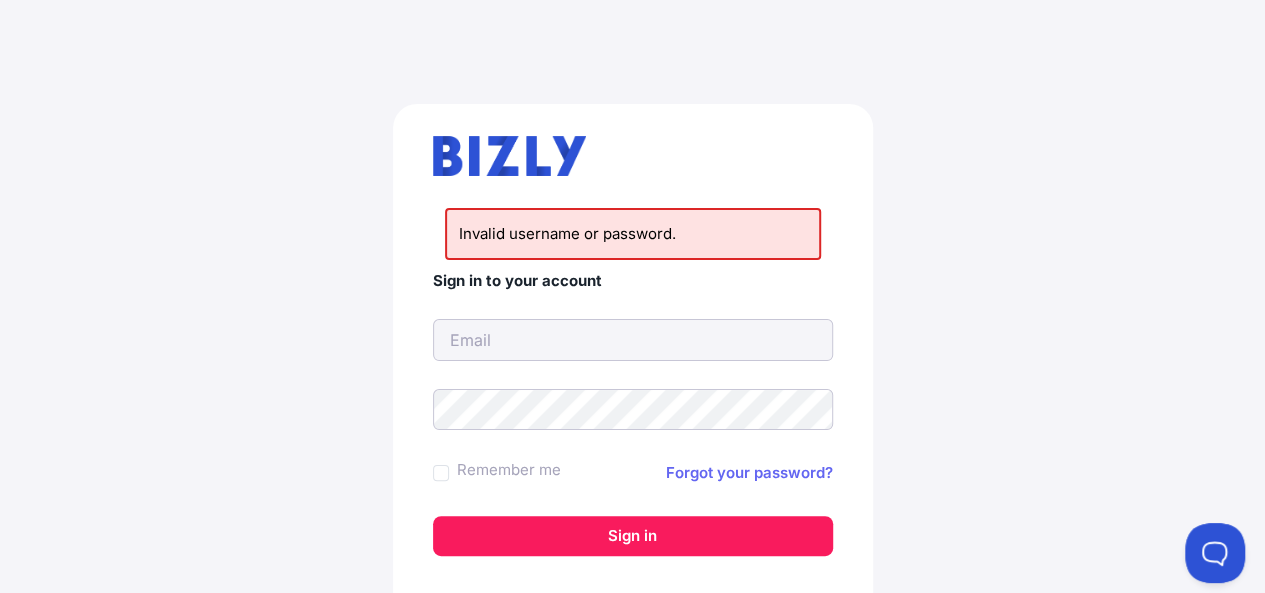 type on "[EMAIL]" 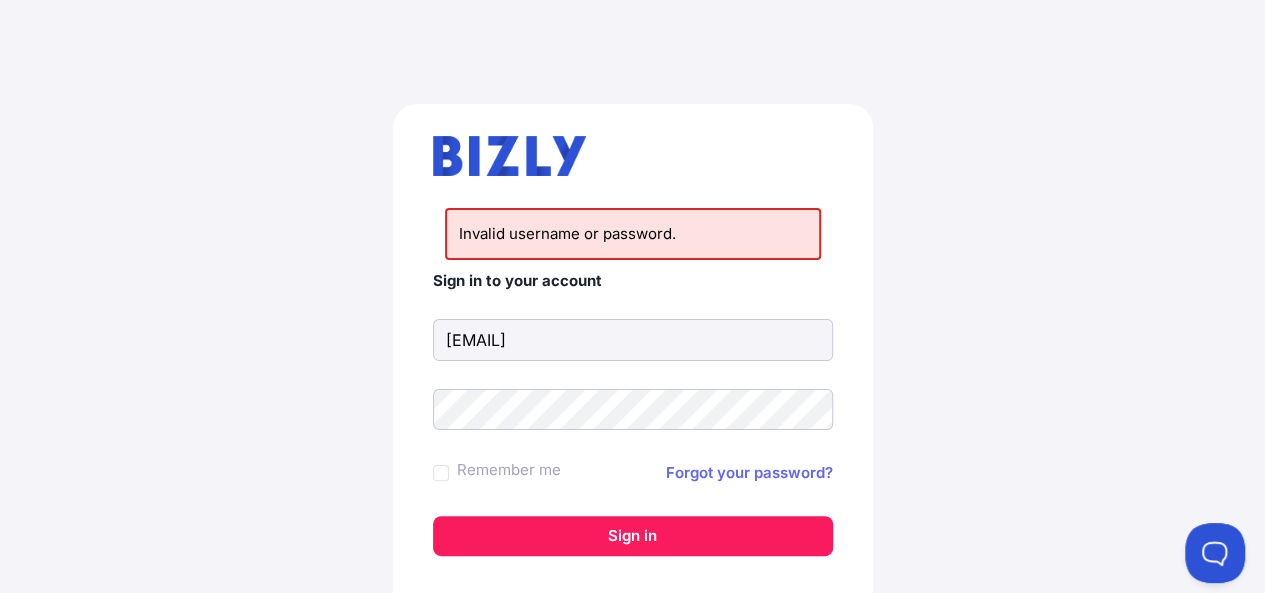 click on "Forgot your password?" at bounding box center [749, 473] 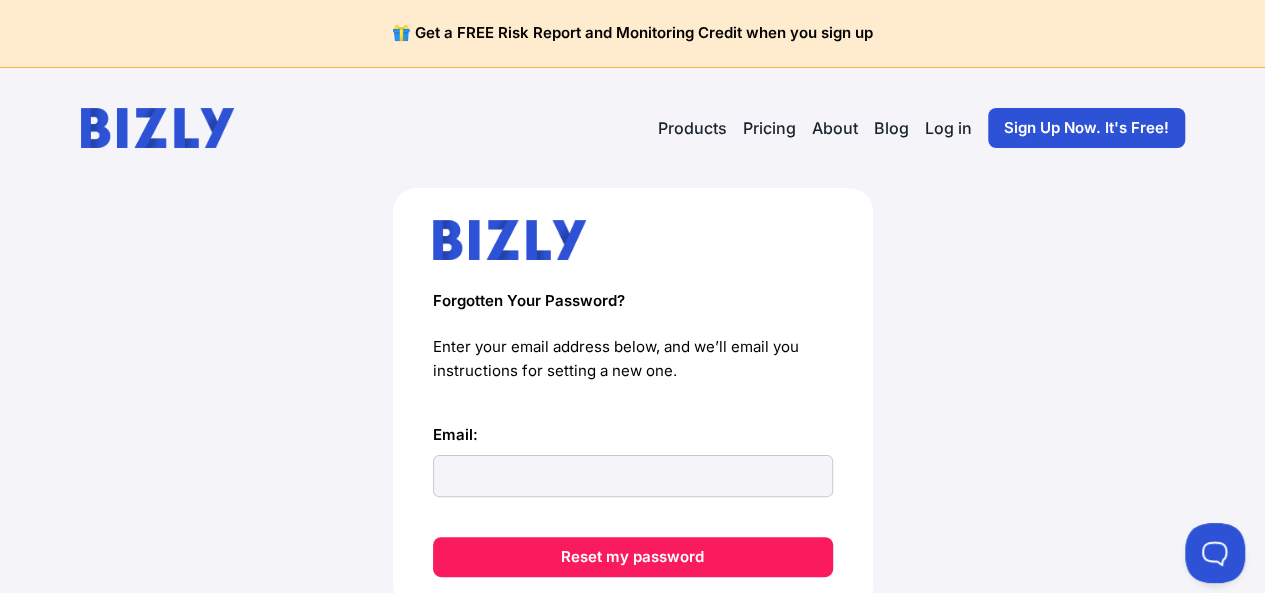 scroll, scrollTop: 0, scrollLeft: 0, axis: both 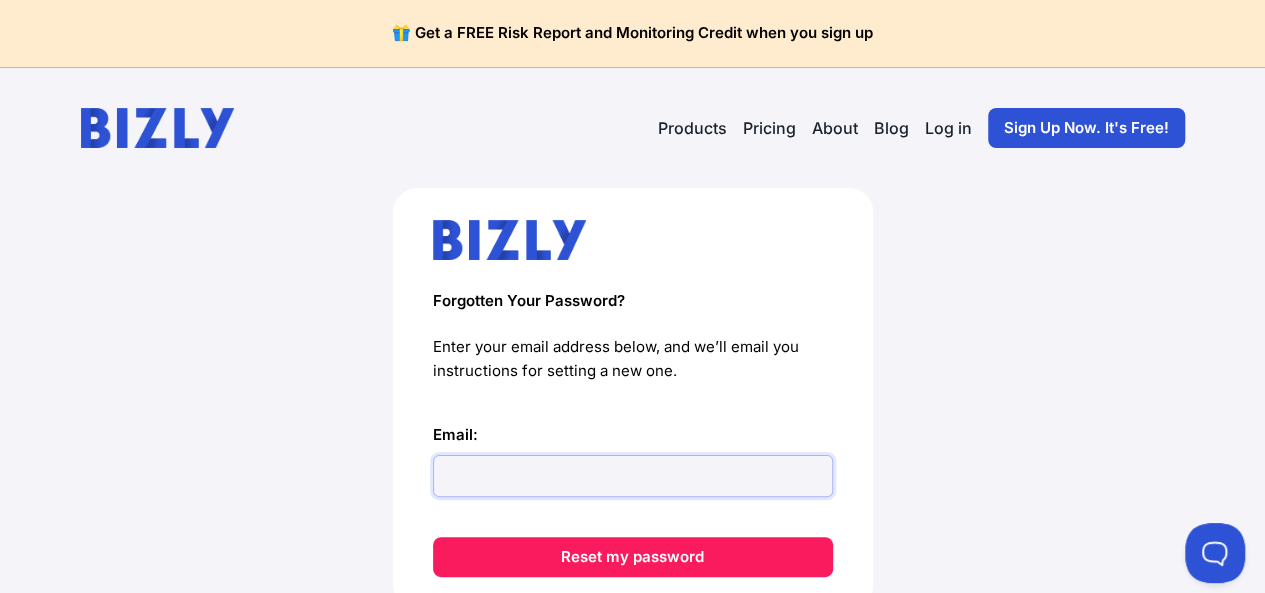 click on "Email:" at bounding box center (633, 476) 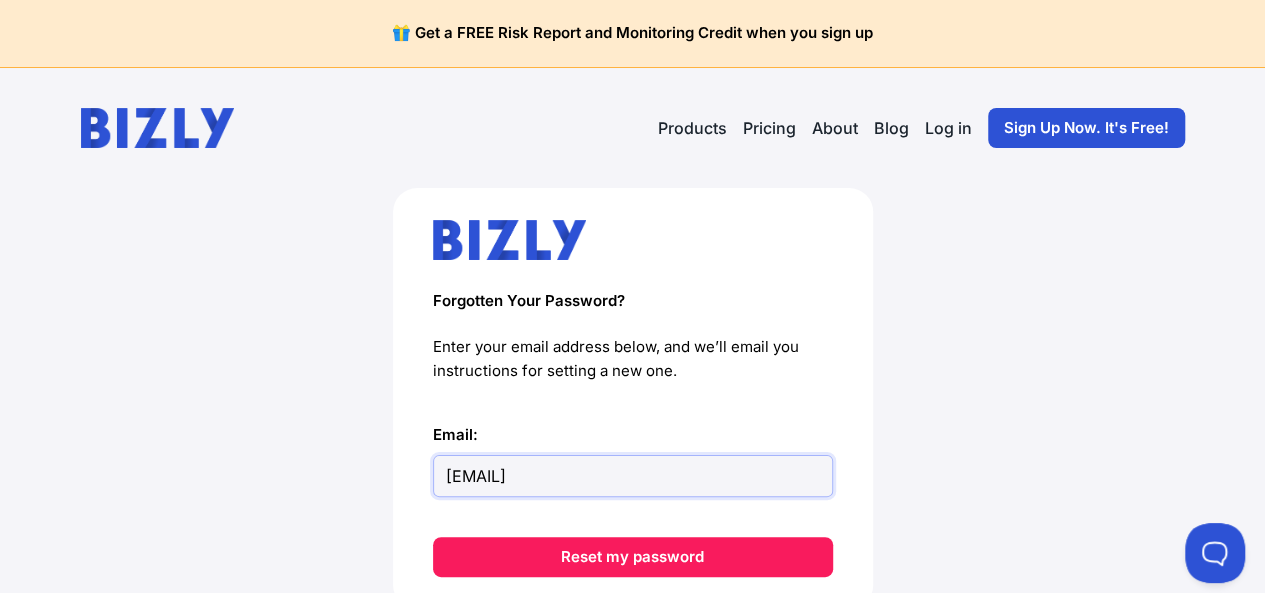click on "david@liftads.cvom.au" at bounding box center (633, 476) 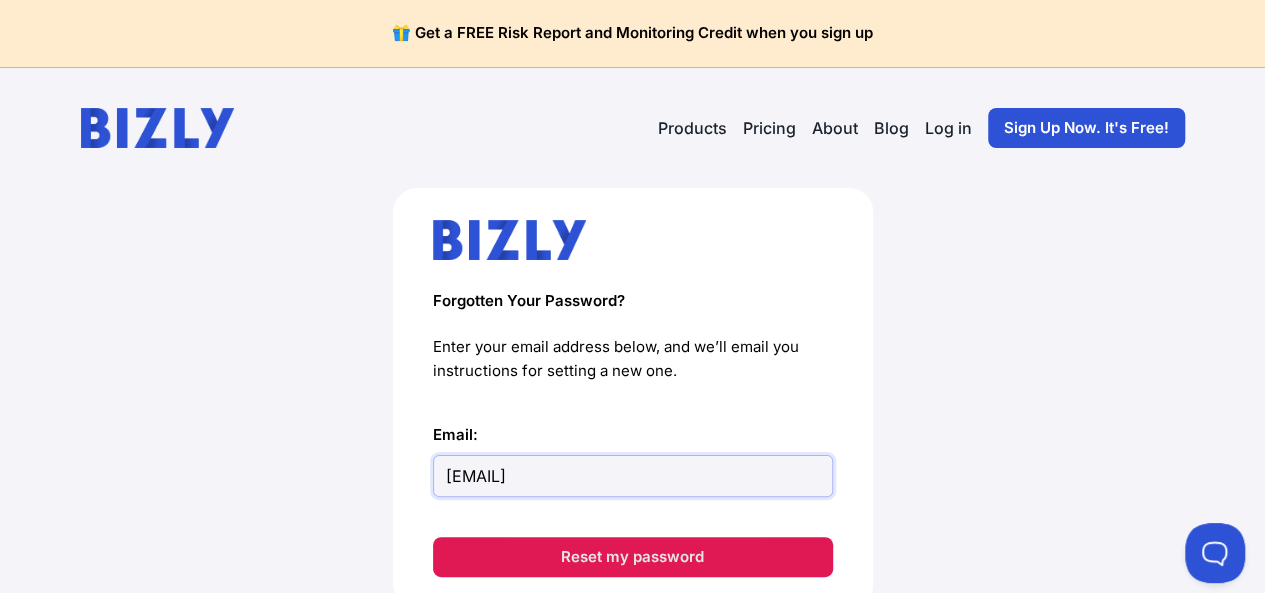 type on "[EMAIL]" 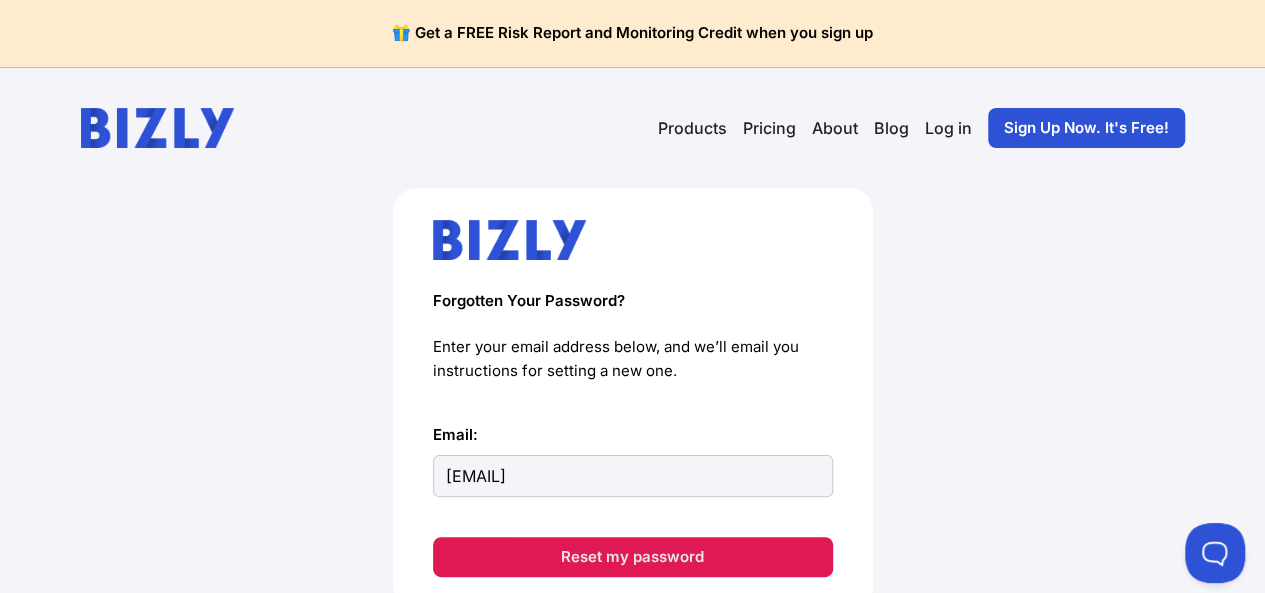 drag, startPoint x: 590, startPoint y: 544, endPoint x: 584, endPoint y: 561, distance: 18.027756 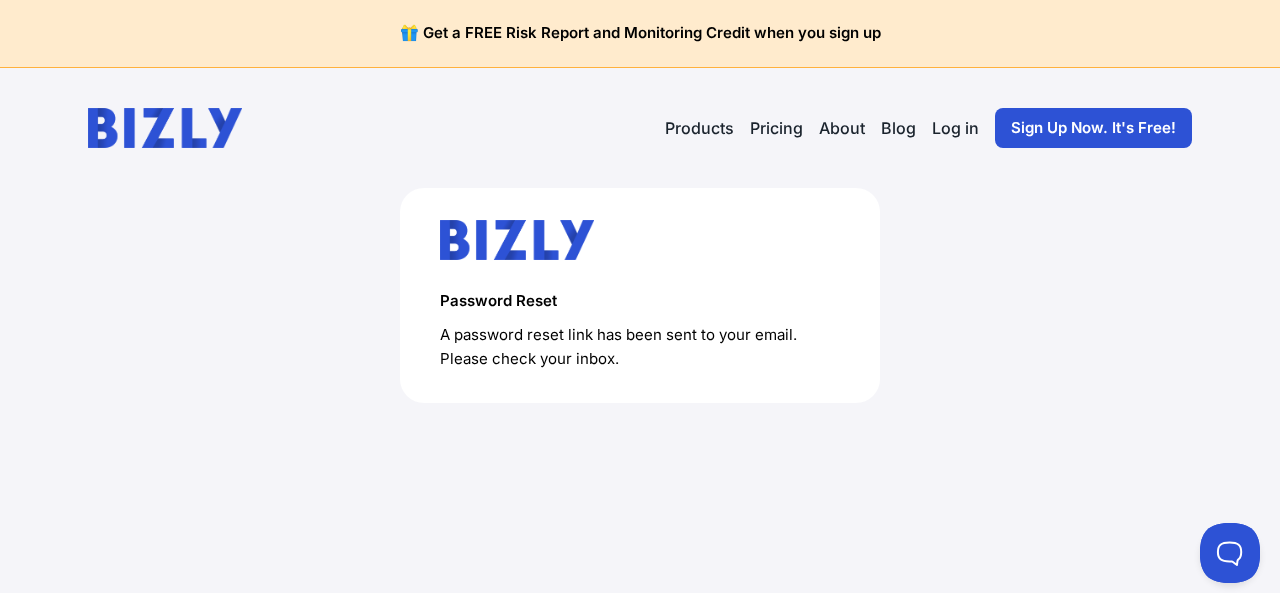 scroll, scrollTop: 0, scrollLeft: 0, axis: both 